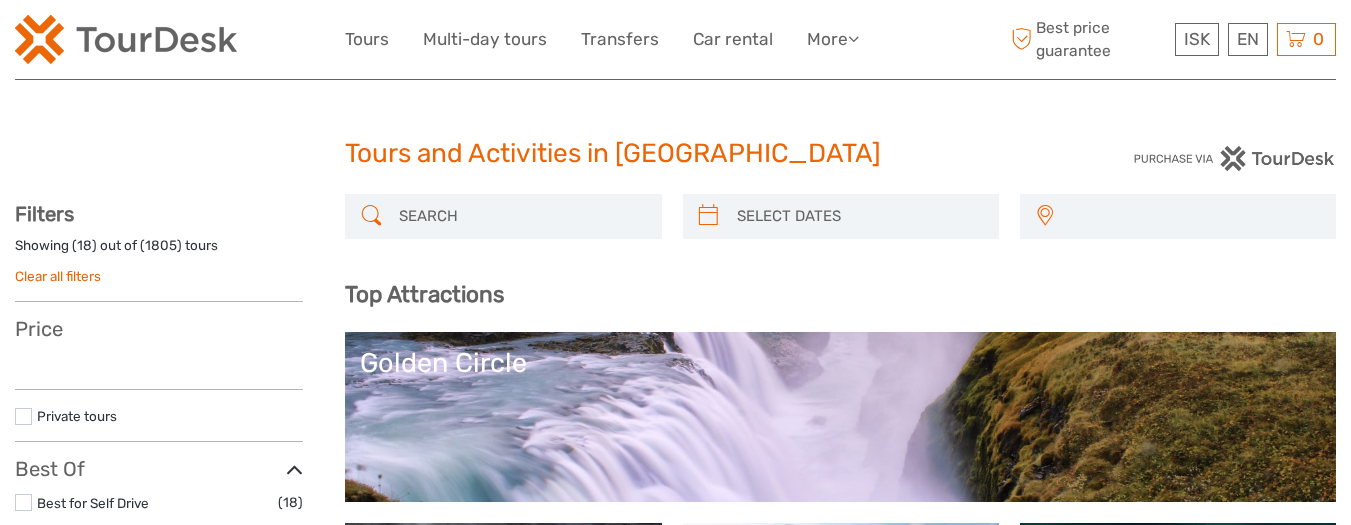 select 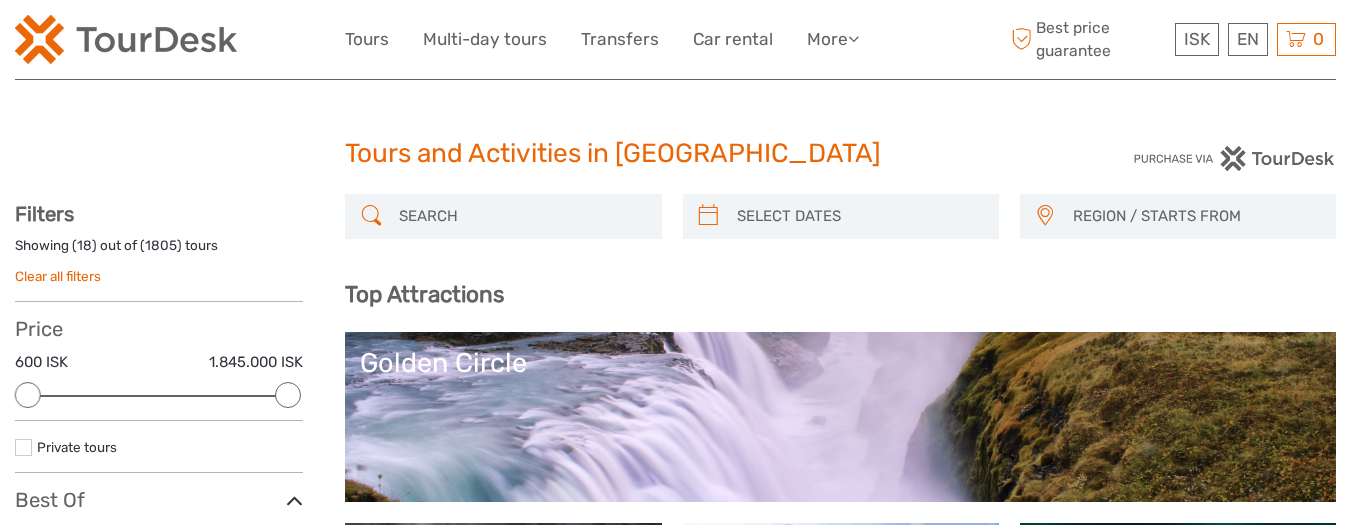 scroll, scrollTop: 0, scrollLeft: 0, axis: both 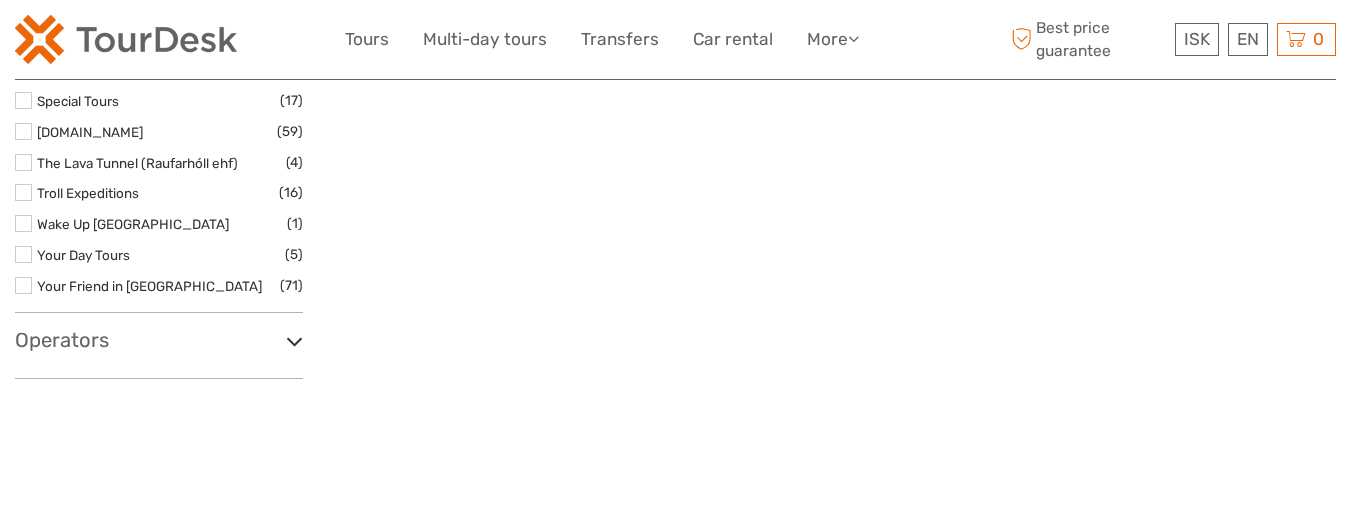 click on "Operators" at bounding box center (159, 340) 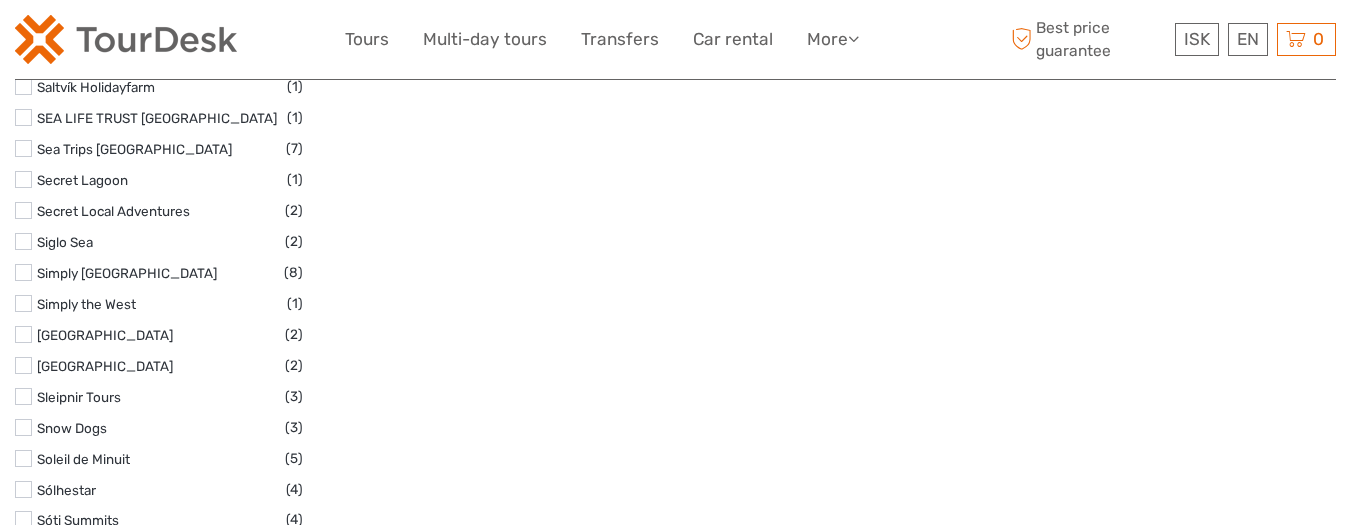 scroll, scrollTop: 9576, scrollLeft: 0, axis: vertical 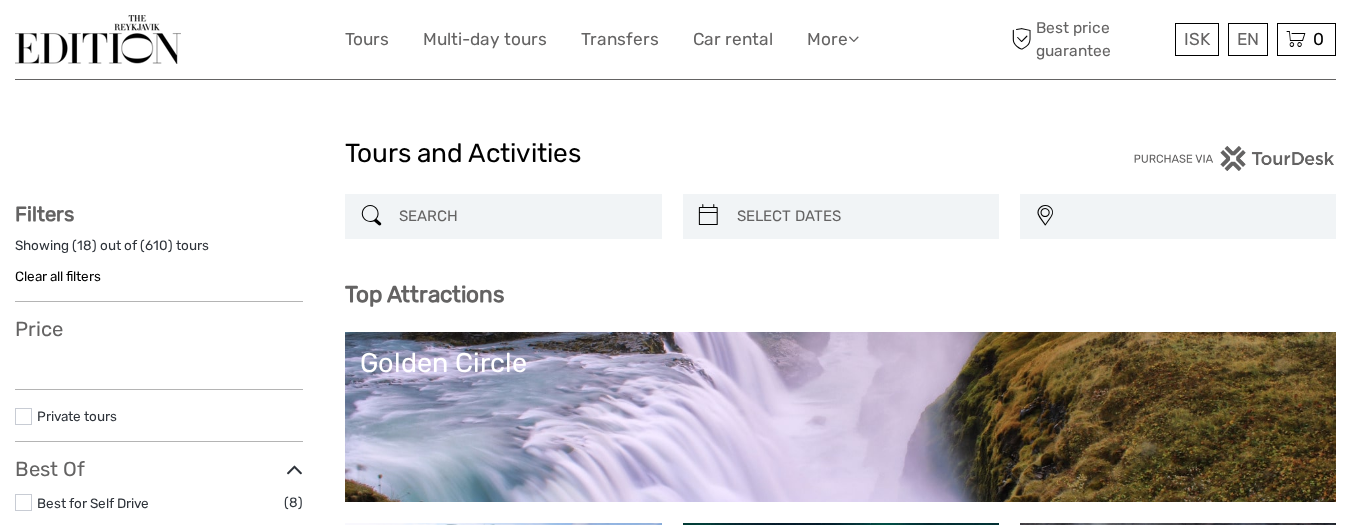 select 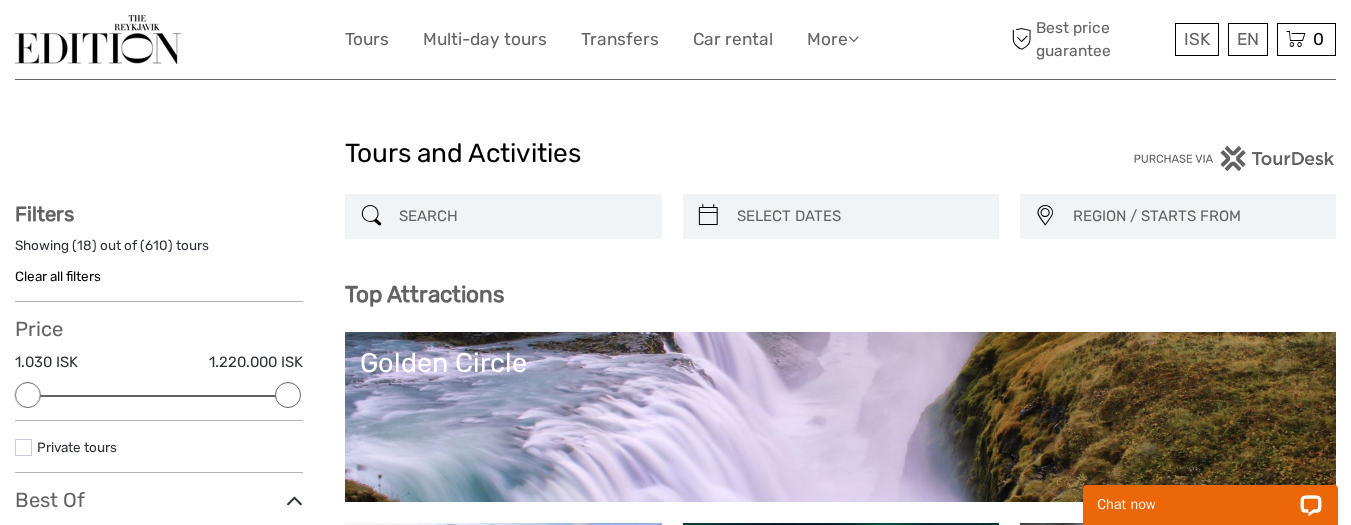 scroll, scrollTop: 0, scrollLeft: 0, axis: both 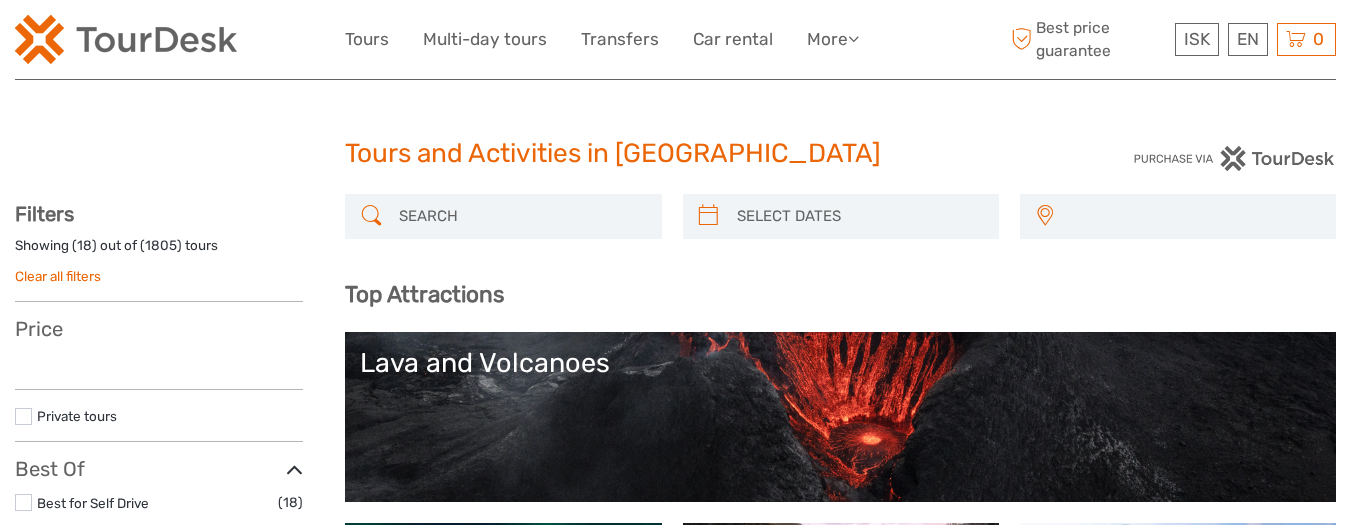 select 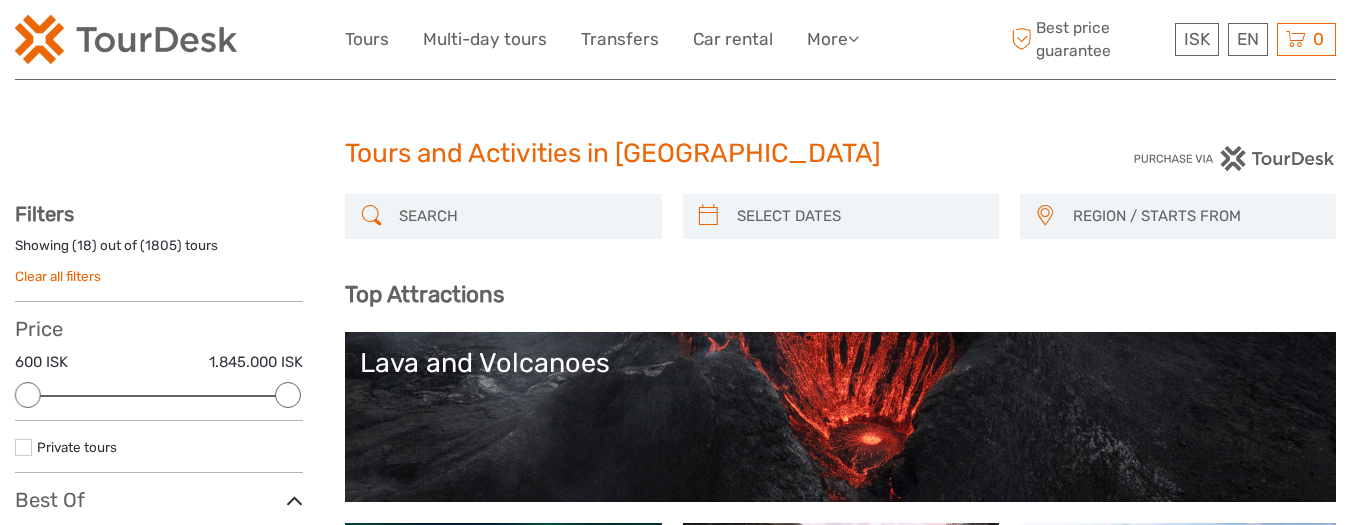 scroll, scrollTop: 0, scrollLeft: 0, axis: both 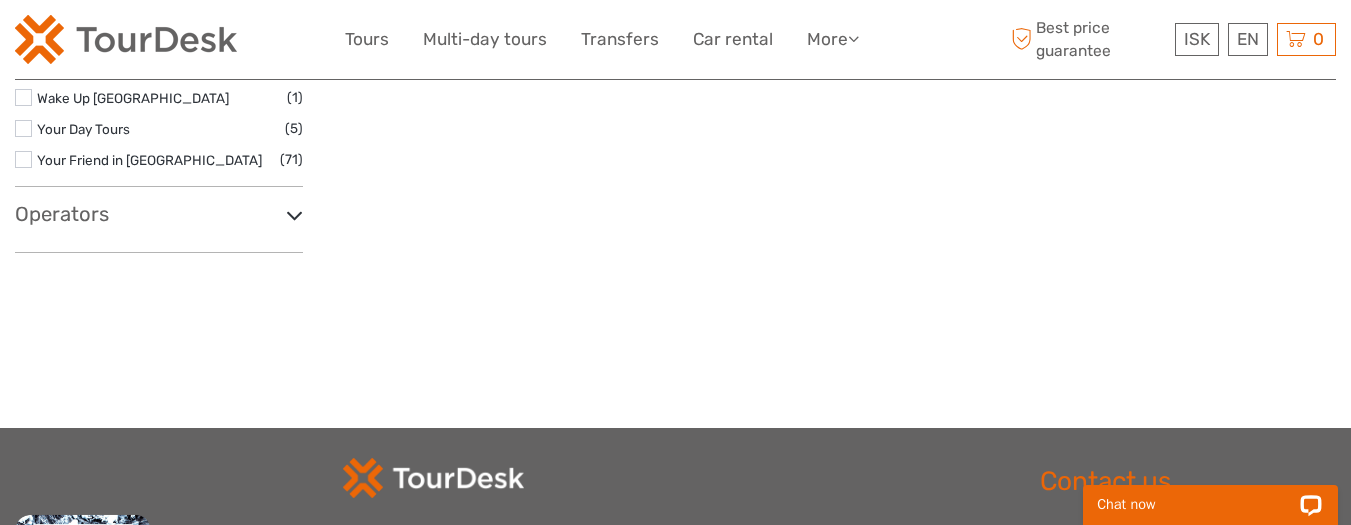click at bounding box center (294, 215) 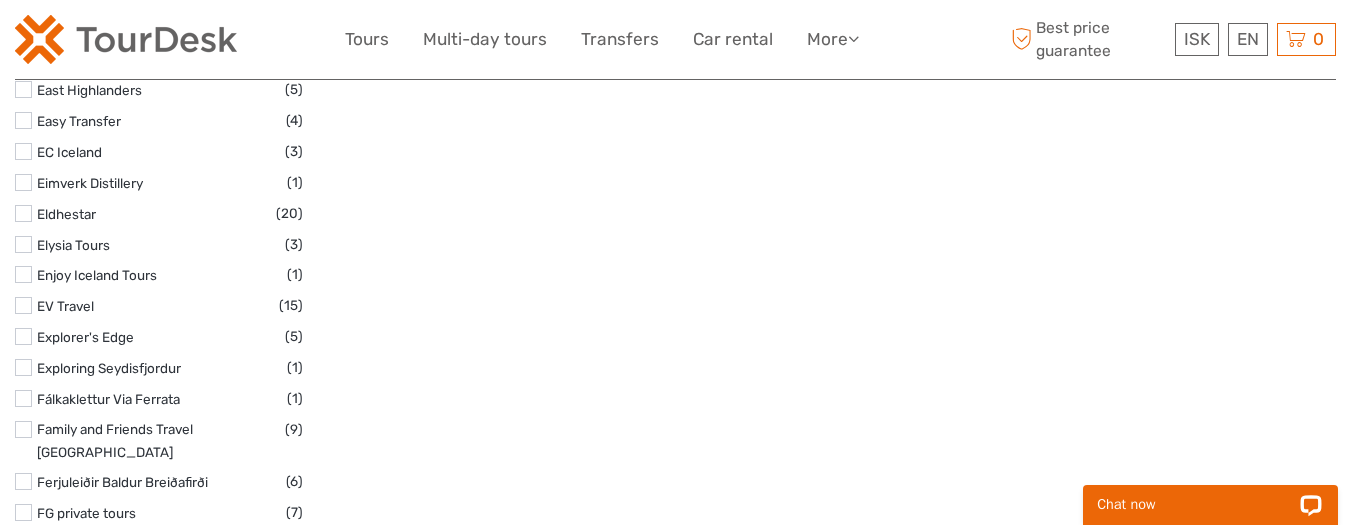 scroll, scrollTop: 4997, scrollLeft: 0, axis: vertical 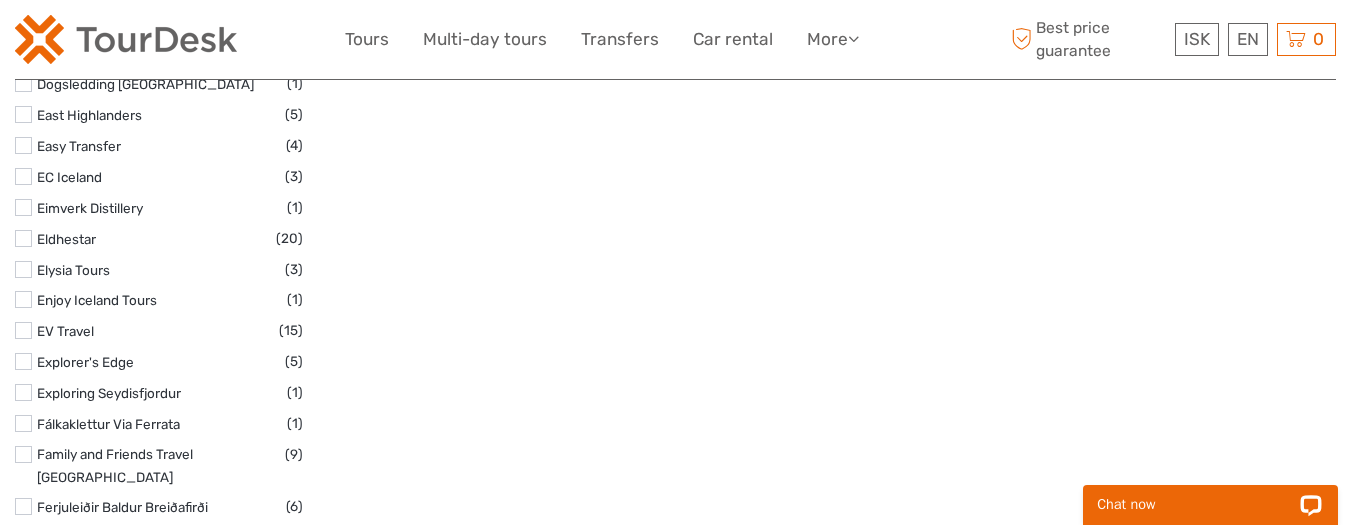 click at bounding box center (23, 176) 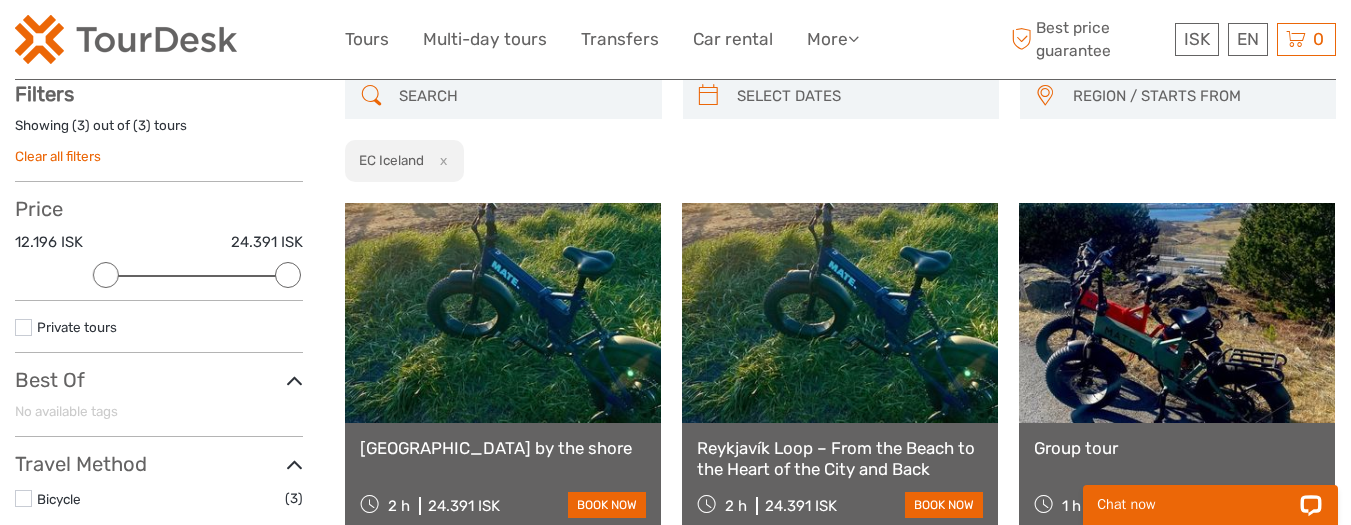 scroll, scrollTop: 114, scrollLeft: 0, axis: vertical 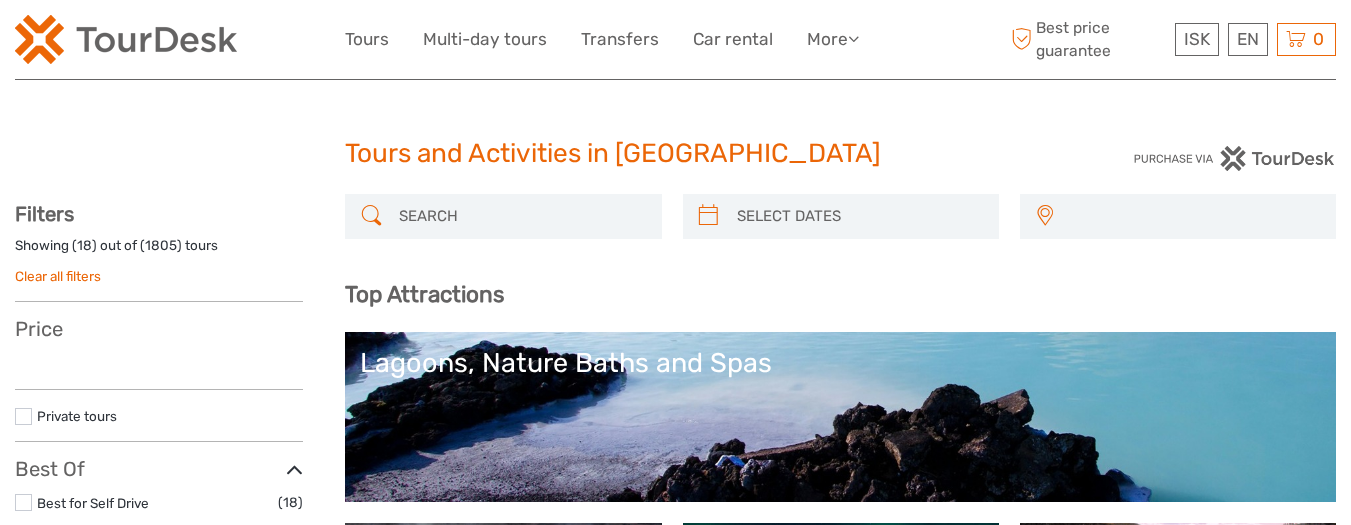 select 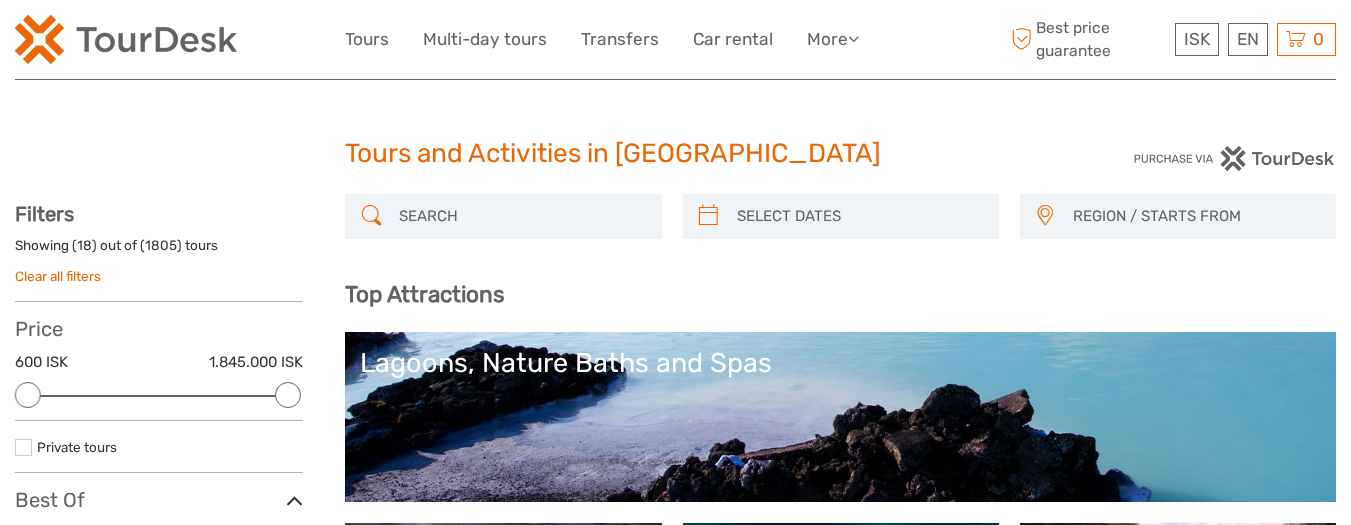 scroll, scrollTop: 0, scrollLeft: 0, axis: both 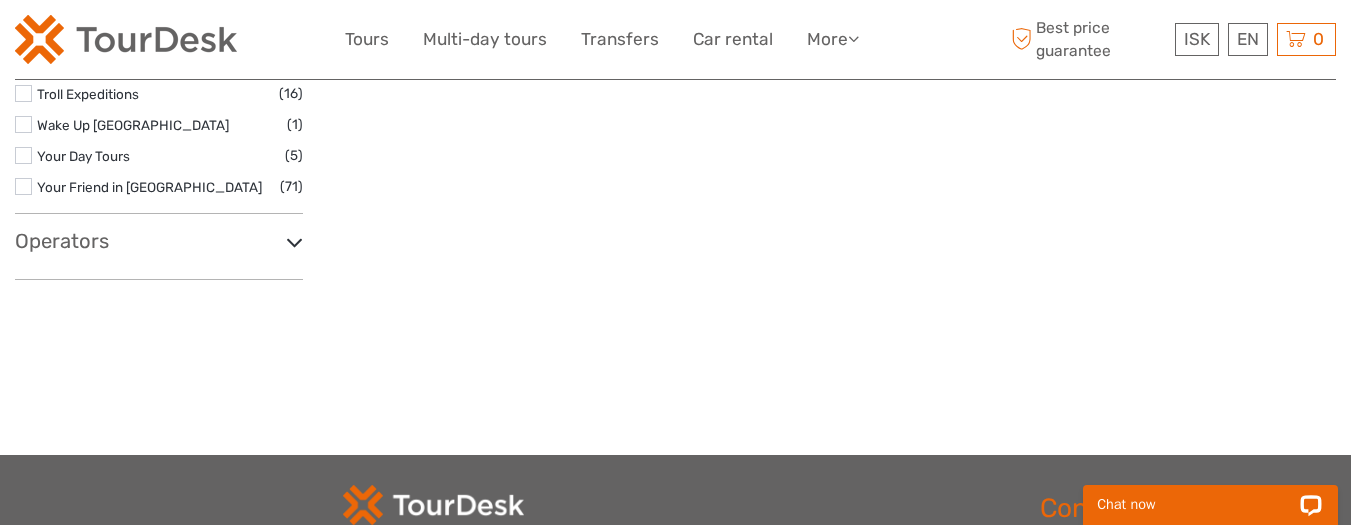 click at bounding box center [294, 242] 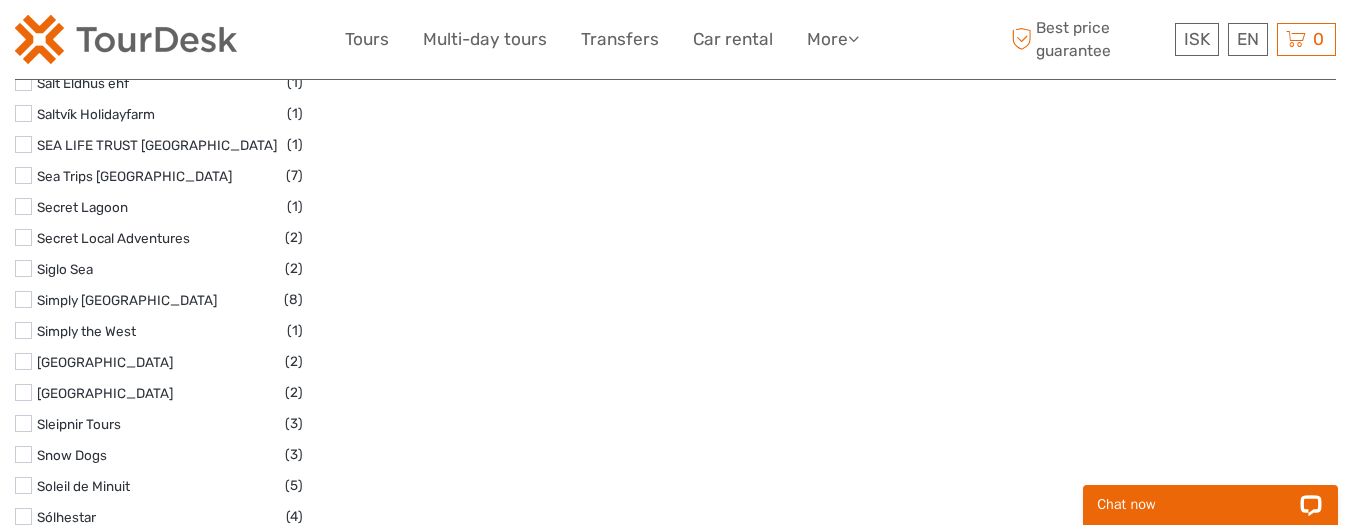 scroll, scrollTop: 9625, scrollLeft: 0, axis: vertical 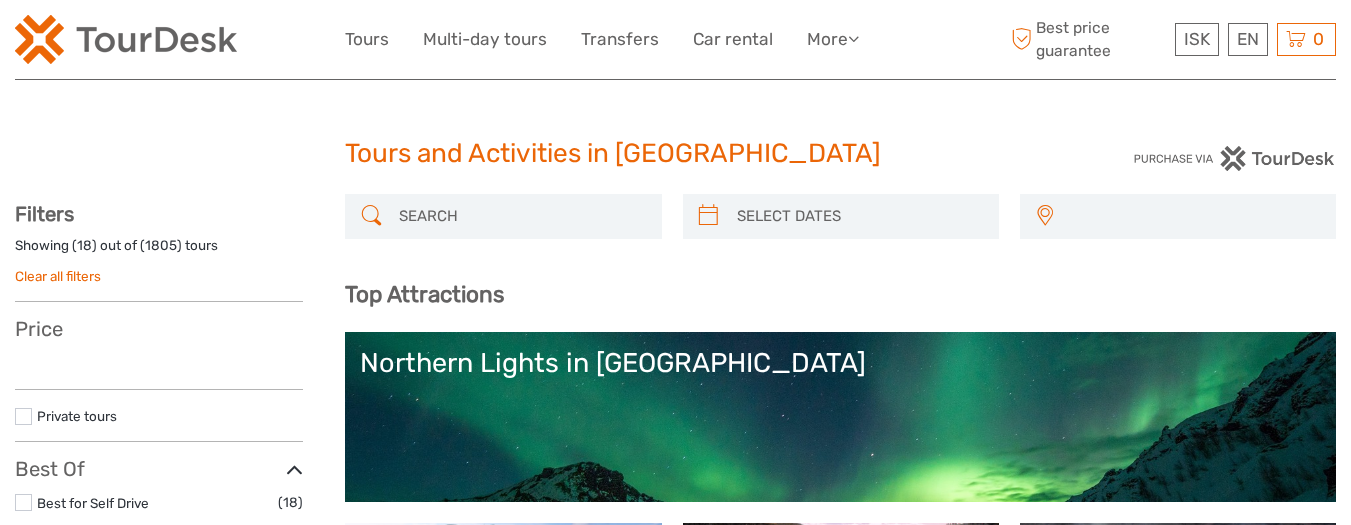 select 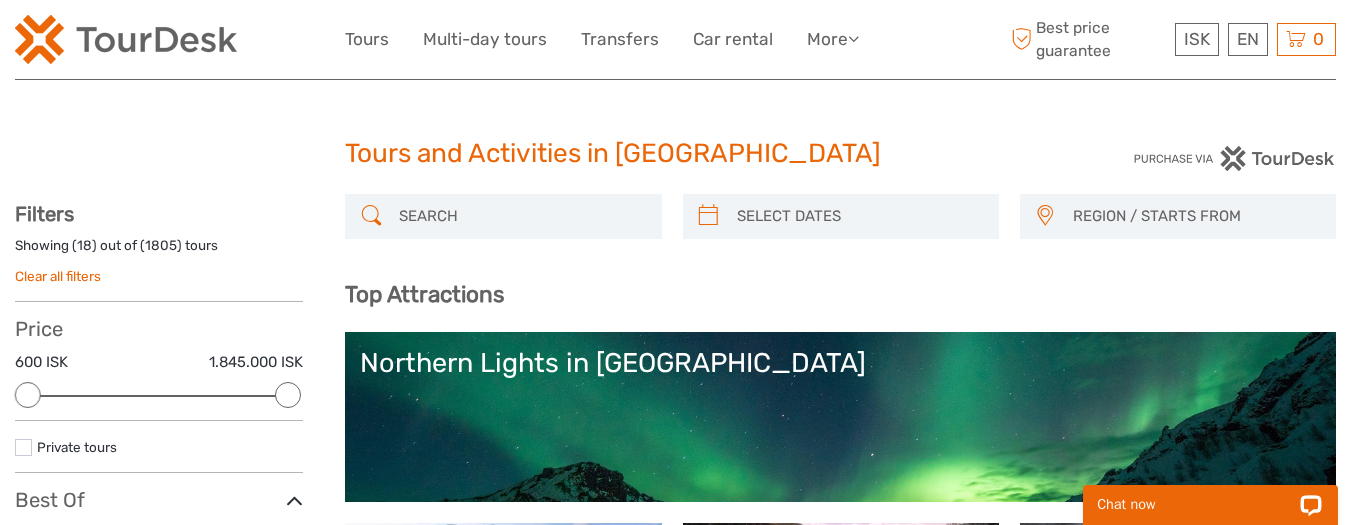 scroll, scrollTop: 0, scrollLeft: 0, axis: both 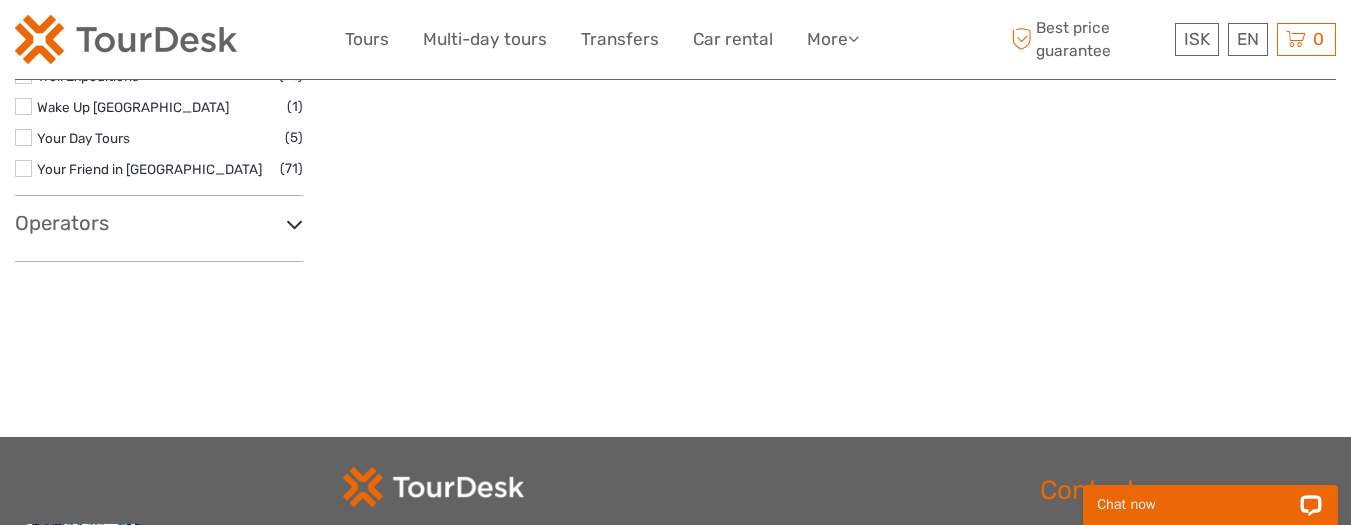 click on "Operators" at bounding box center (159, 223) 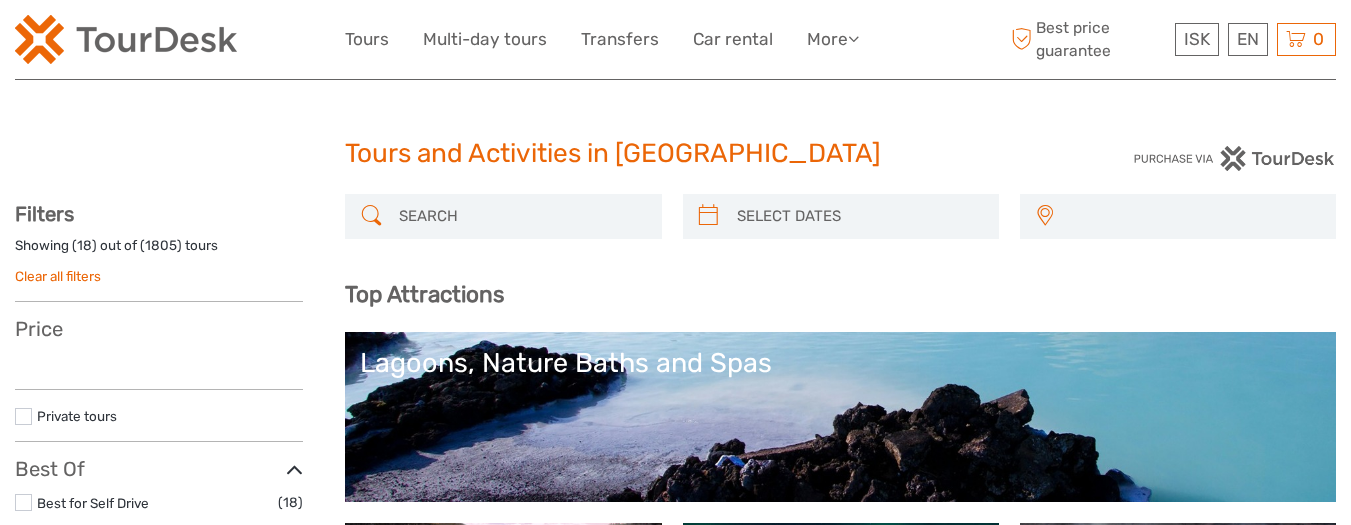 select 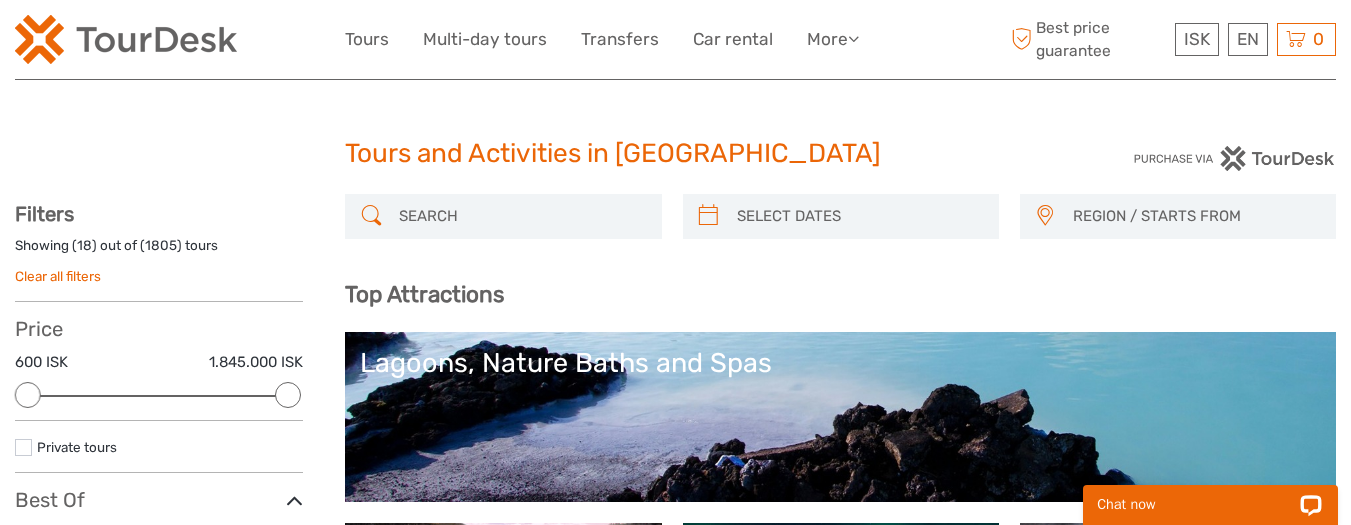 scroll, scrollTop: 0, scrollLeft: 0, axis: both 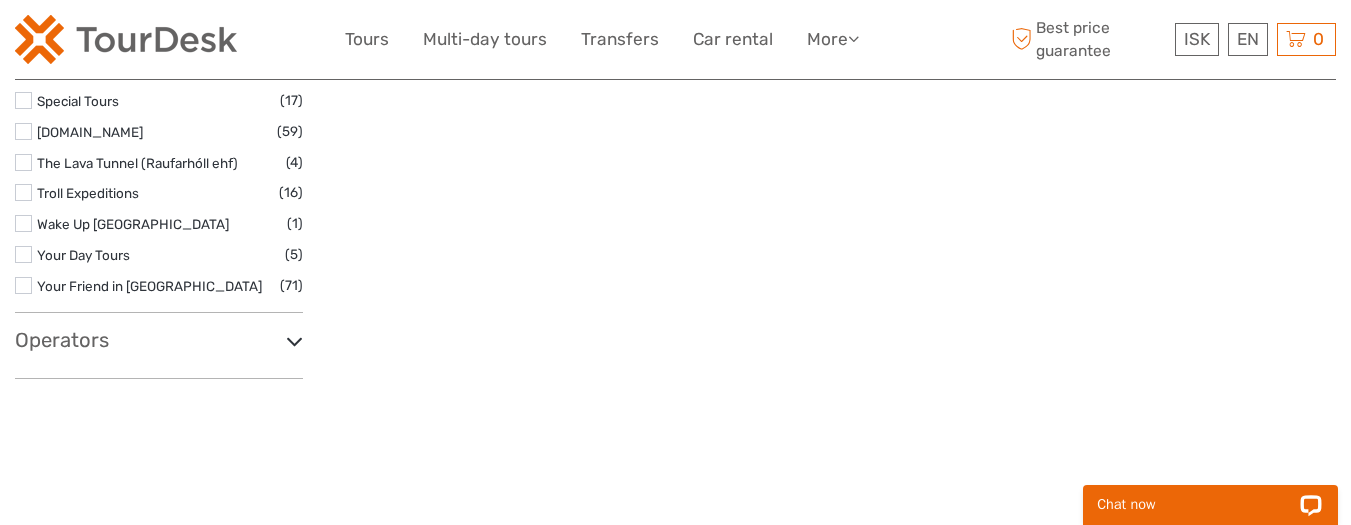 click on "Operators" at bounding box center [159, 340] 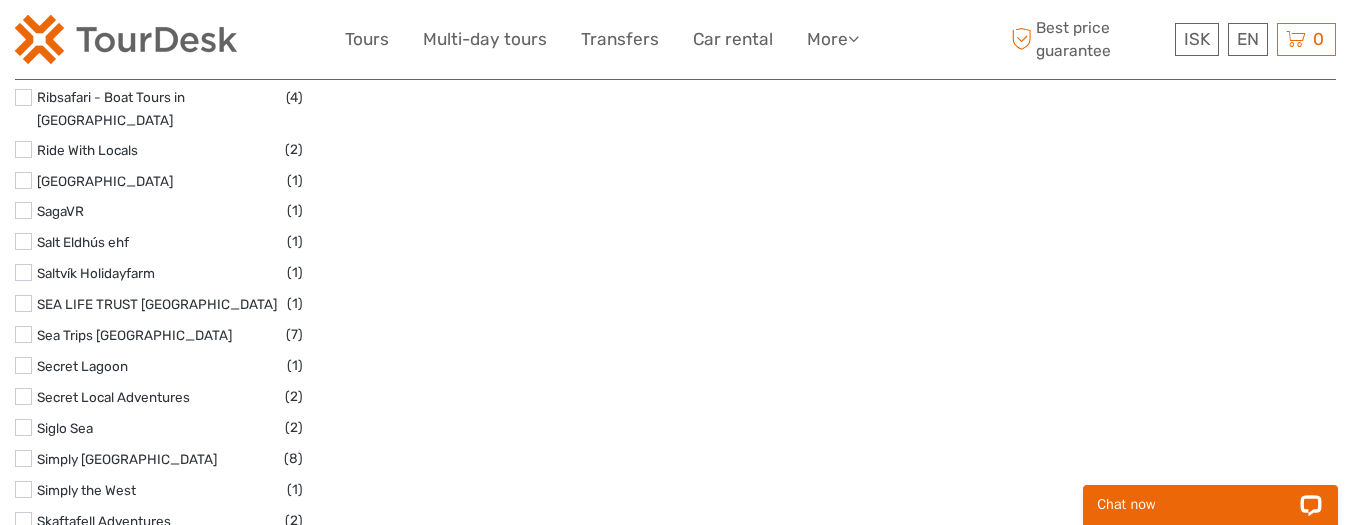 scroll, scrollTop: 9618, scrollLeft: 0, axis: vertical 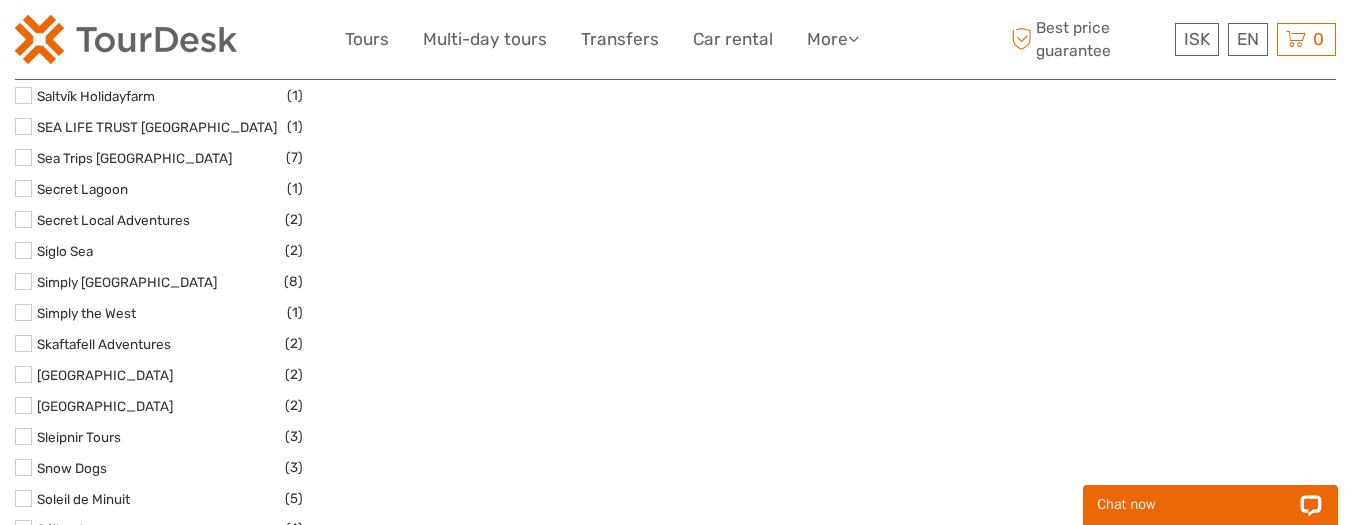 click at bounding box center [23, 343] 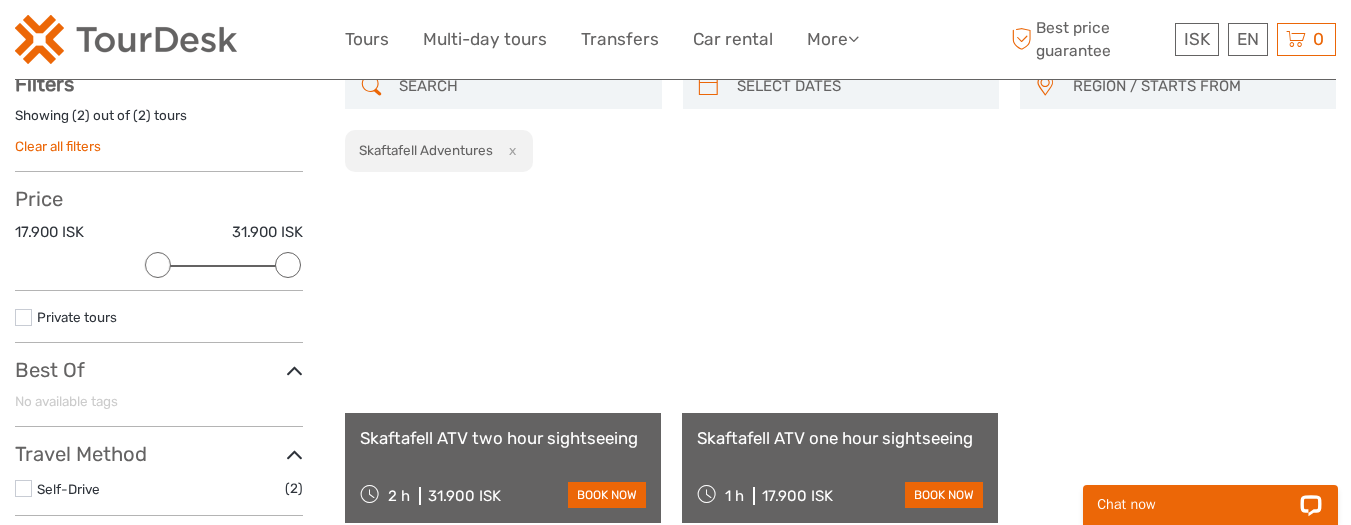 scroll, scrollTop: 114, scrollLeft: 0, axis: vertical 